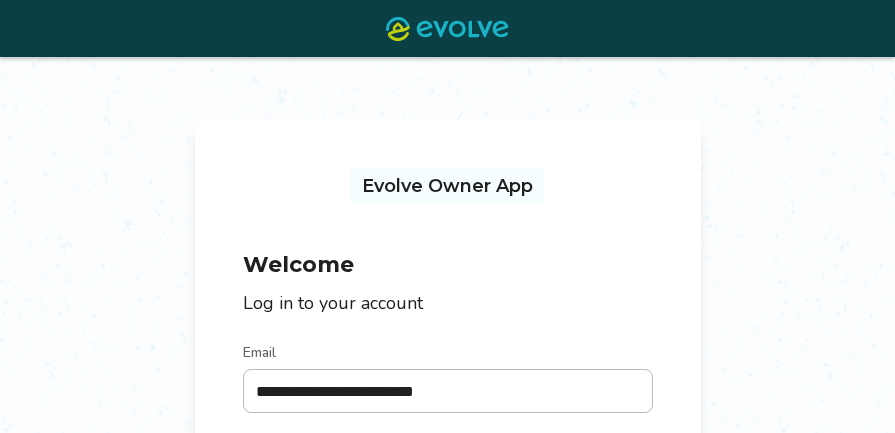 scroll, scrollTop: 191, scrollLeft: 0, axis: vertical 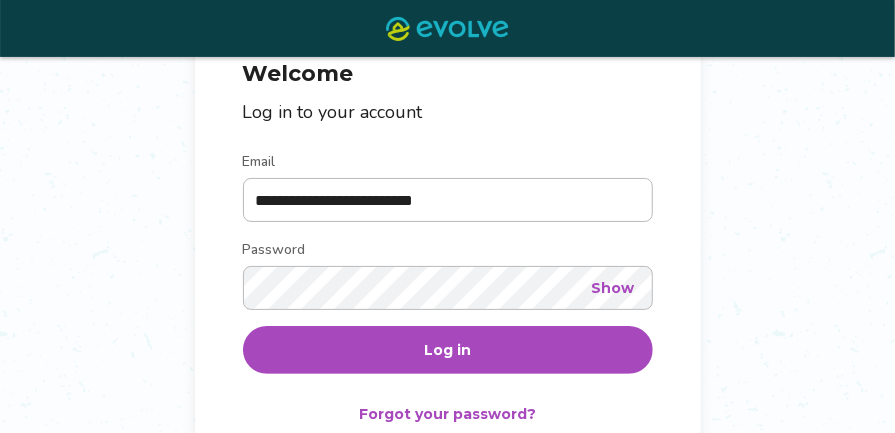 click on "Show" at bounding box center [613, 288] 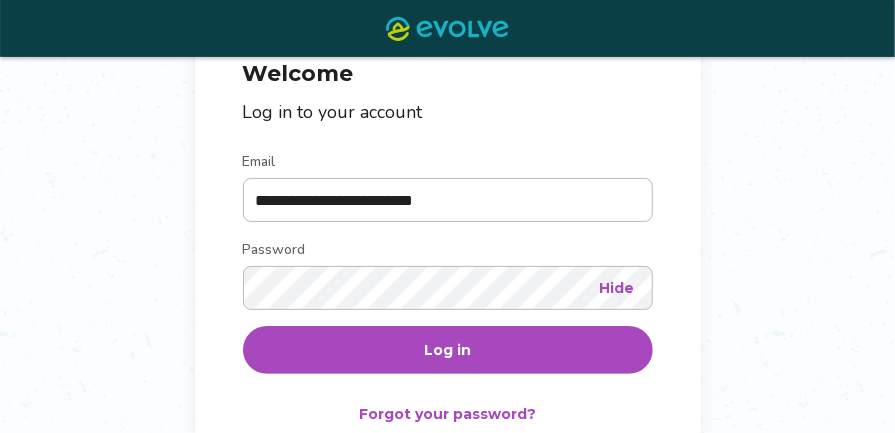 click on "Log in" at bounding box center [447, 350] 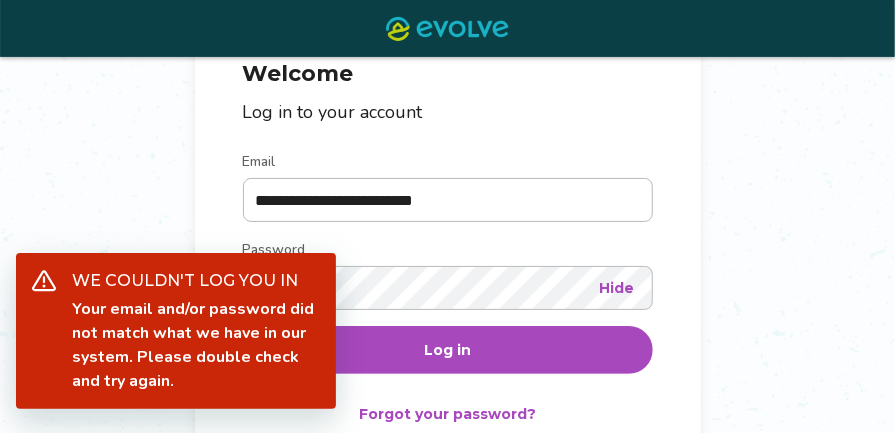 click on "**********" at bounding box center (447, 212) 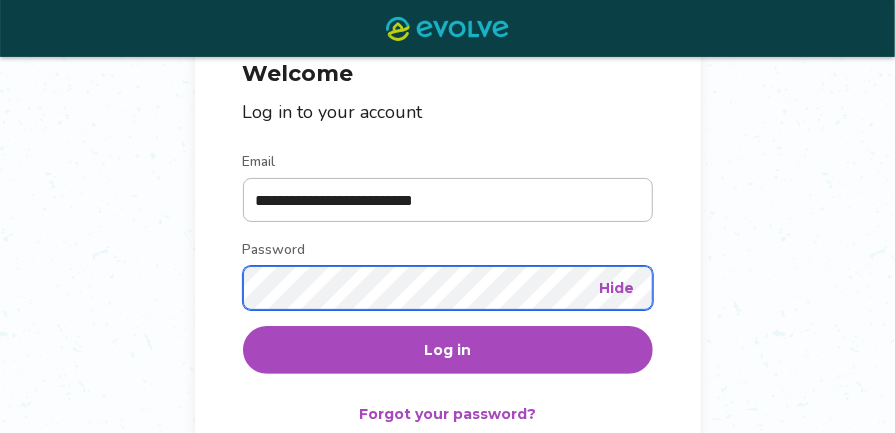 click on "**********" at bounding box center (447, 212) 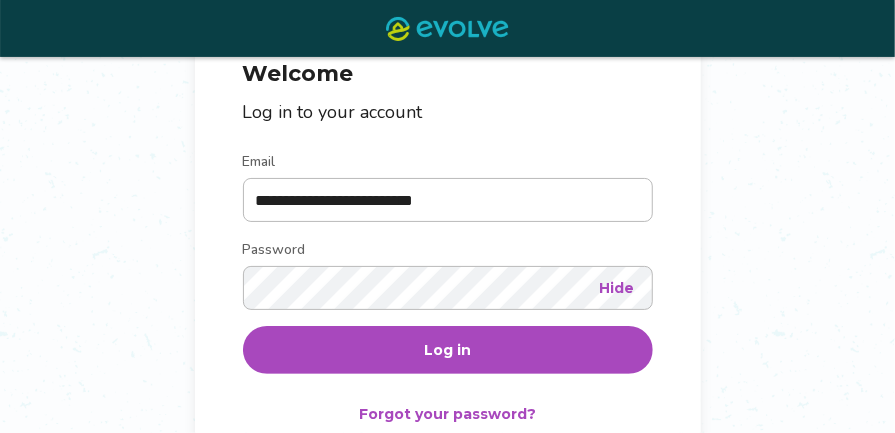 click on "Log in" at bounding box center (448, 350) 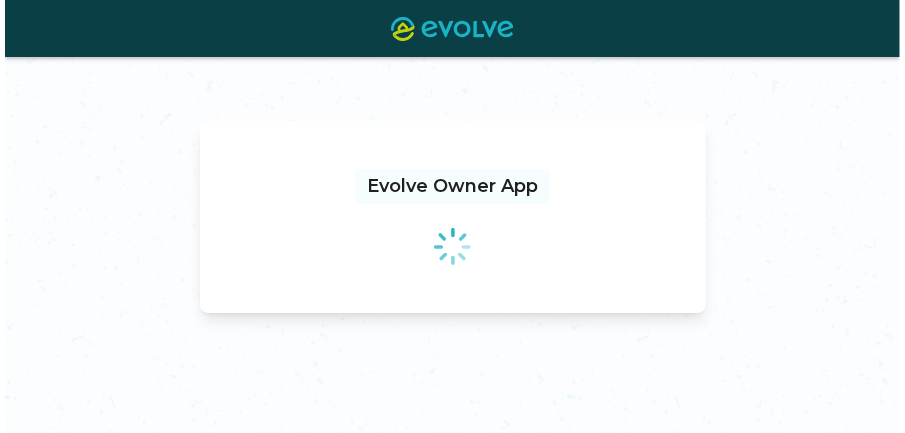 scroll, scrollTop: 0, scrollLeft: 0, axis: both 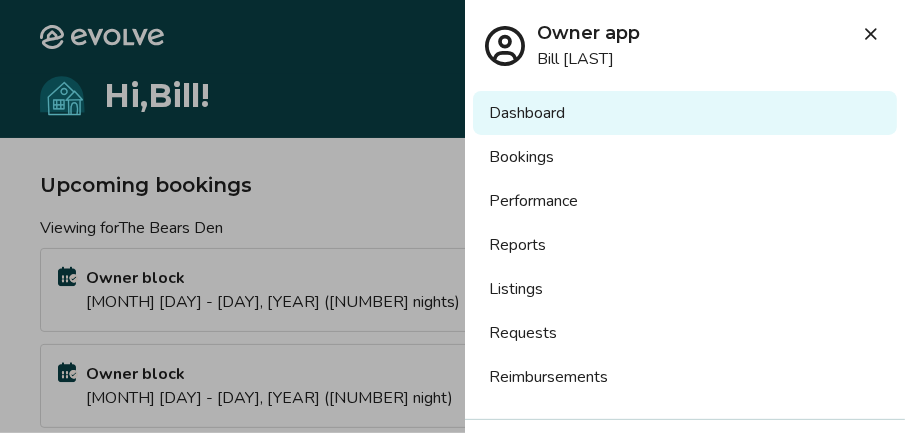 click on "Bookings" at bounding box center (685, 157) 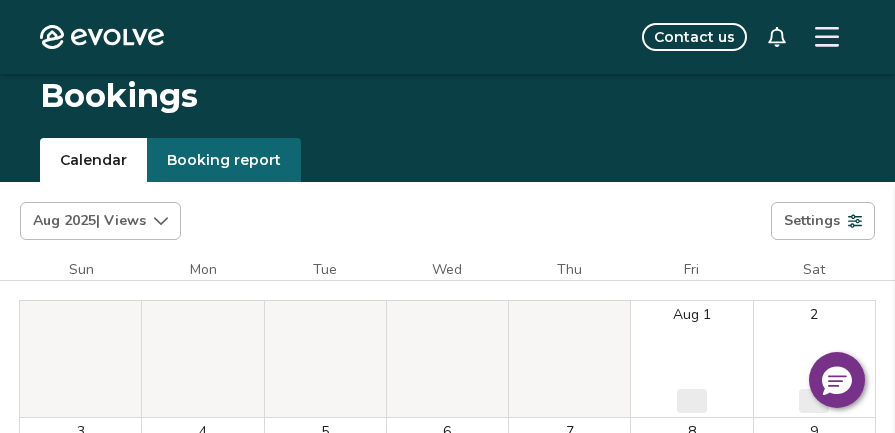 scroll, scrollTop: 410, scrollLeft: 0, axis: vertical 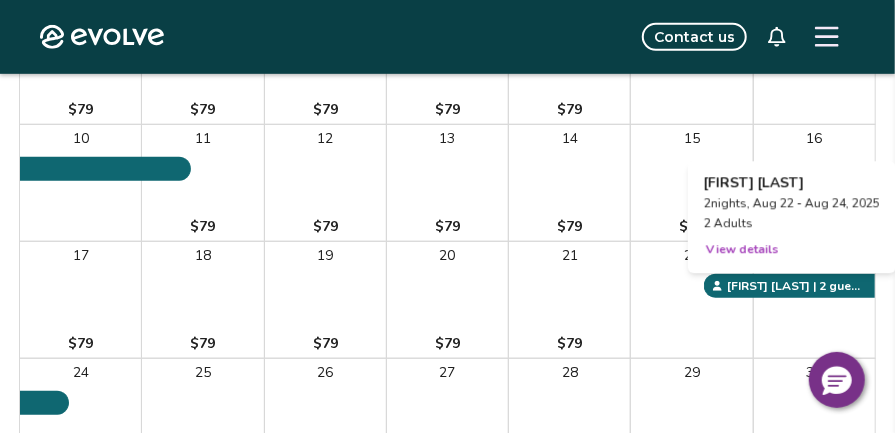 click on "View details" at bounding box center [742, 249] 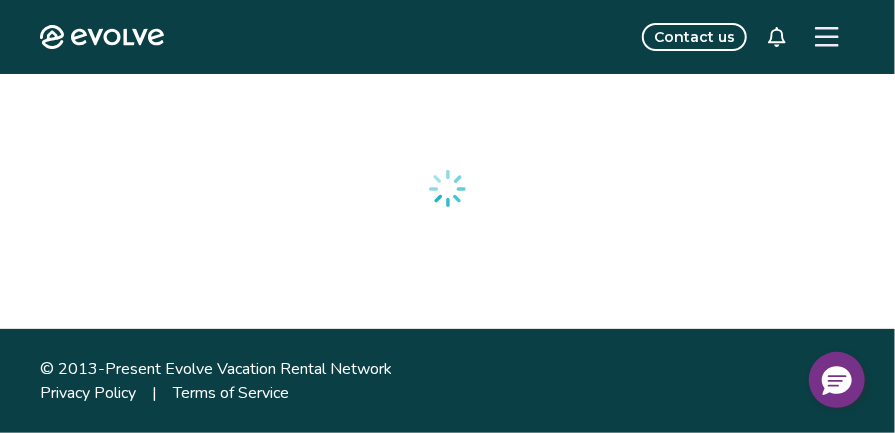 scroll, scrollTop: 0, scrollLeft: 0, axis: both 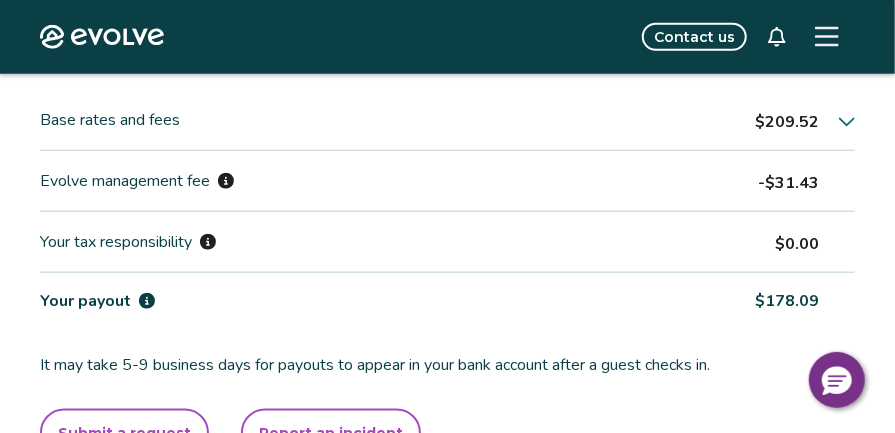 click 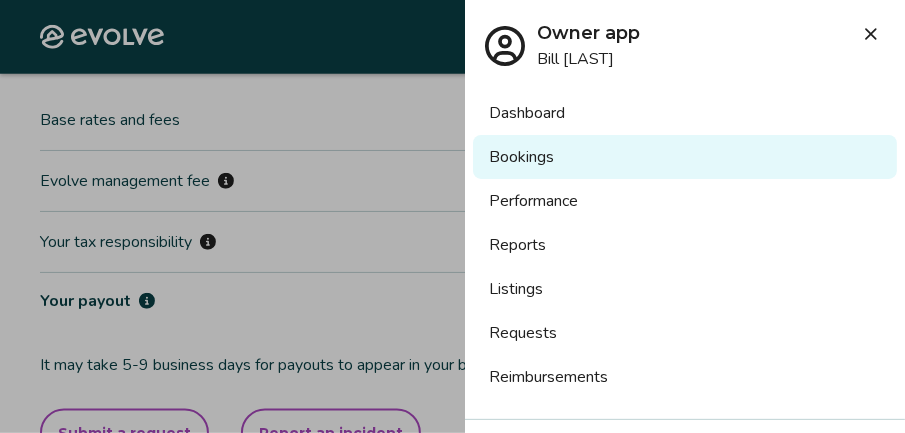drag, startPoint x: 861, startPoint y: 30, endPoint x: 748, endPoint y: 2, distance: 116.41735 